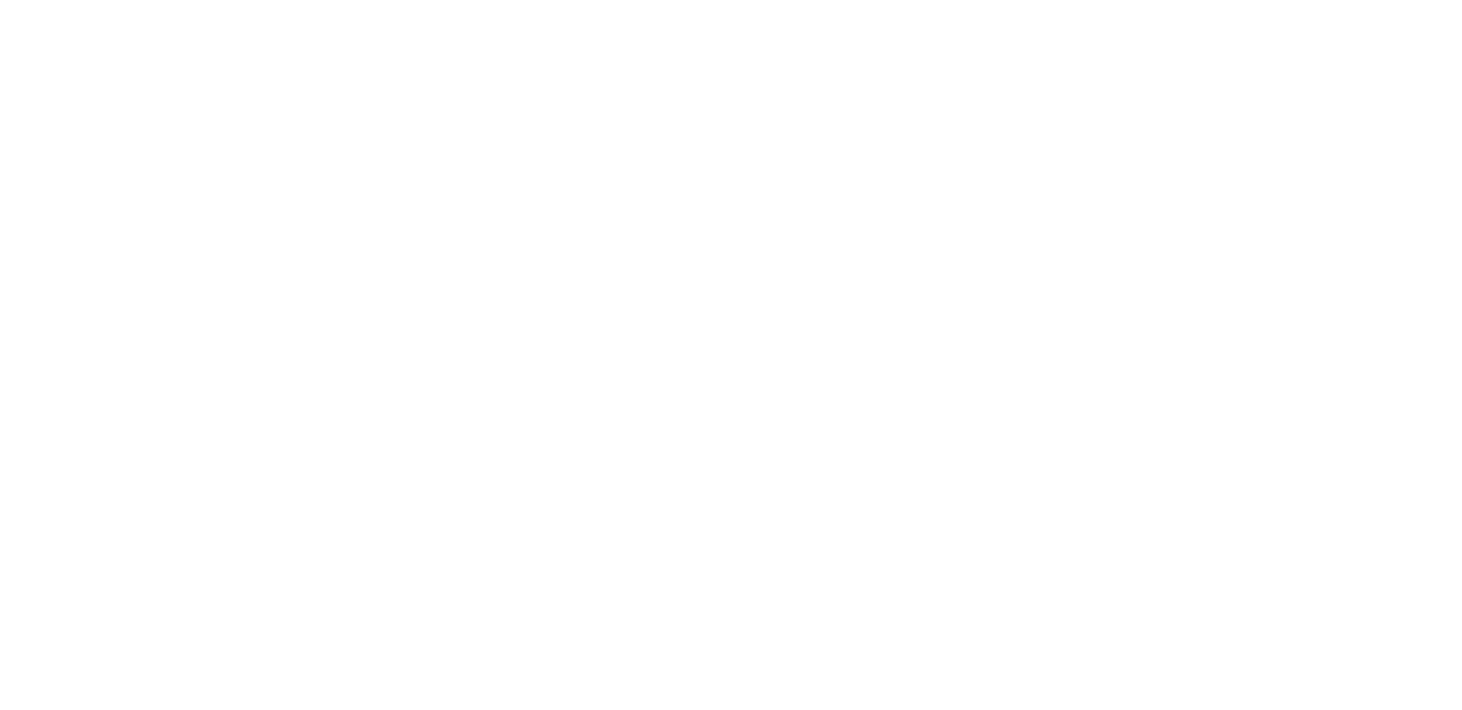 scroll, scrollTop: 0, scrollLeft: 0, axis: both 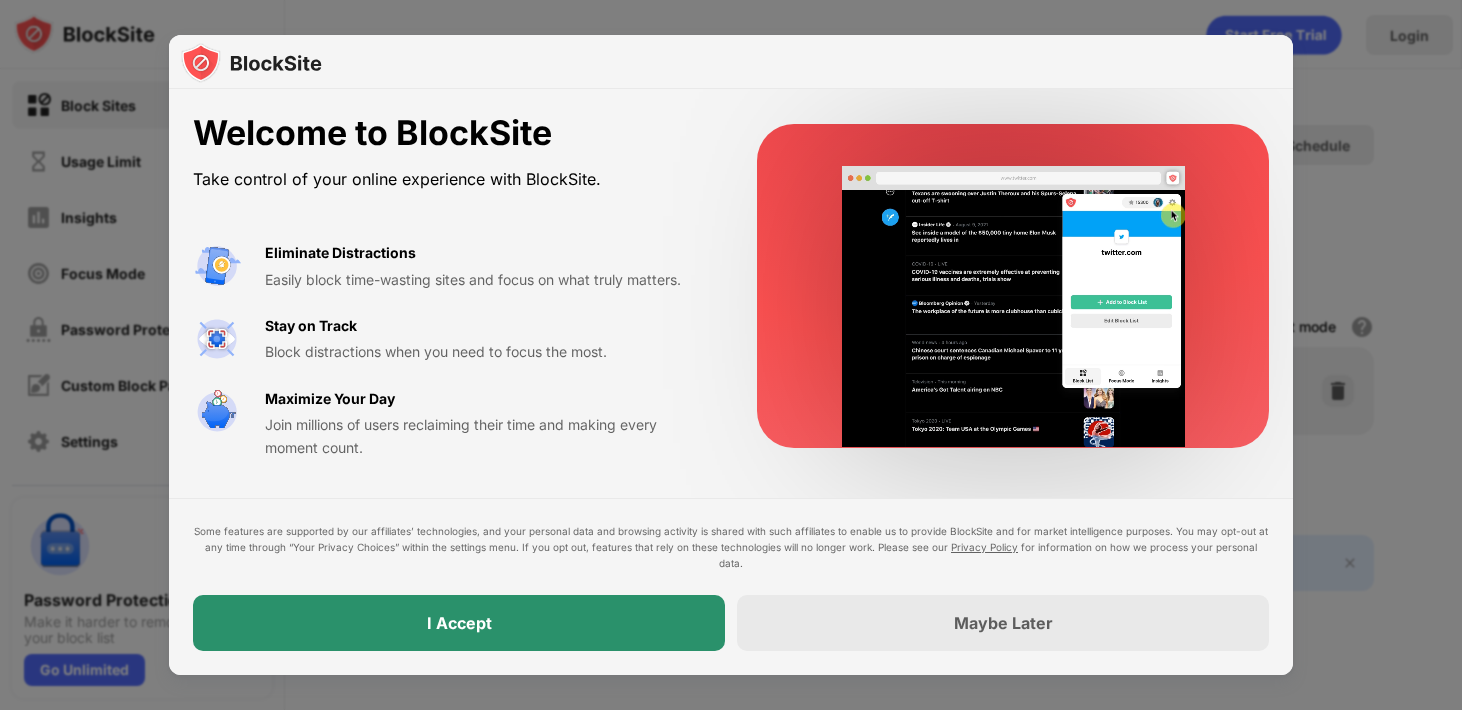 click on "I Accept" at bounding box center (459, 623) 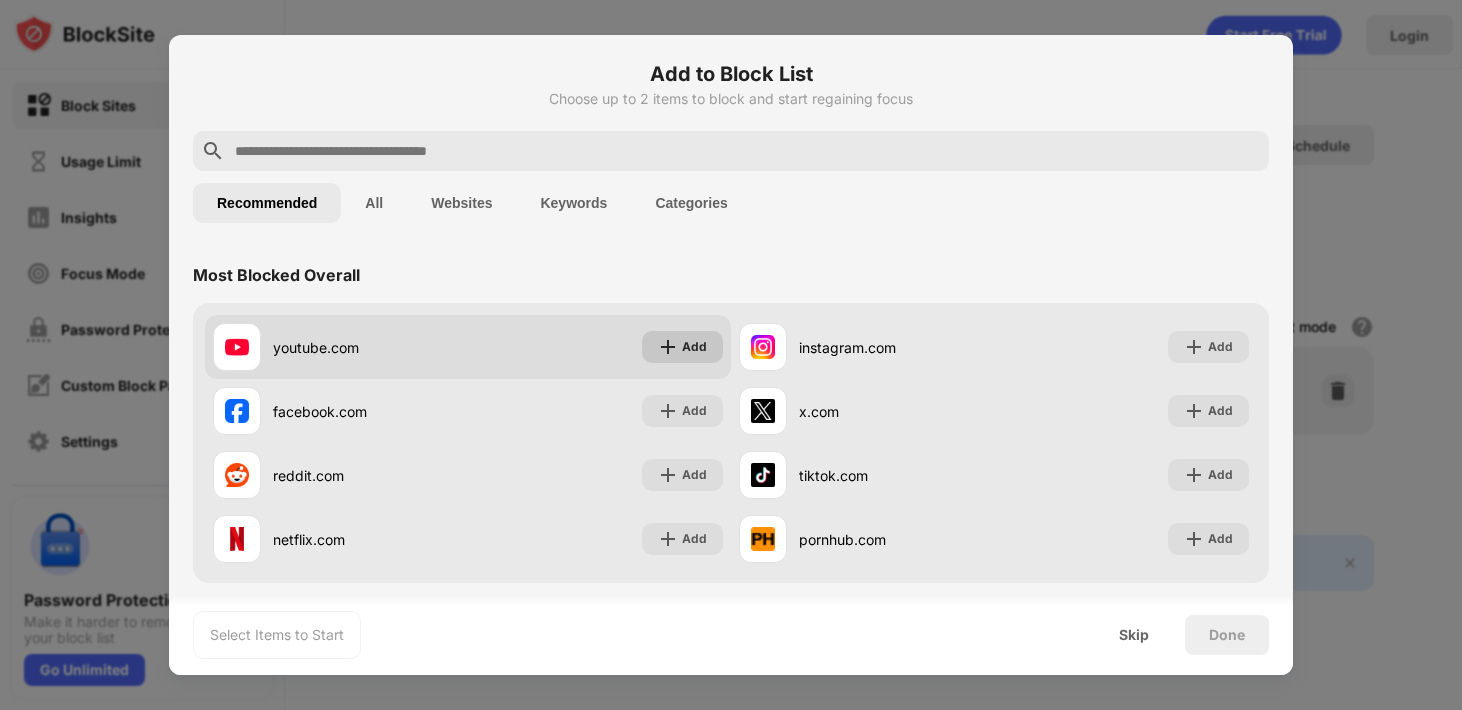 click on "Add" at bounding box center [682, 347] 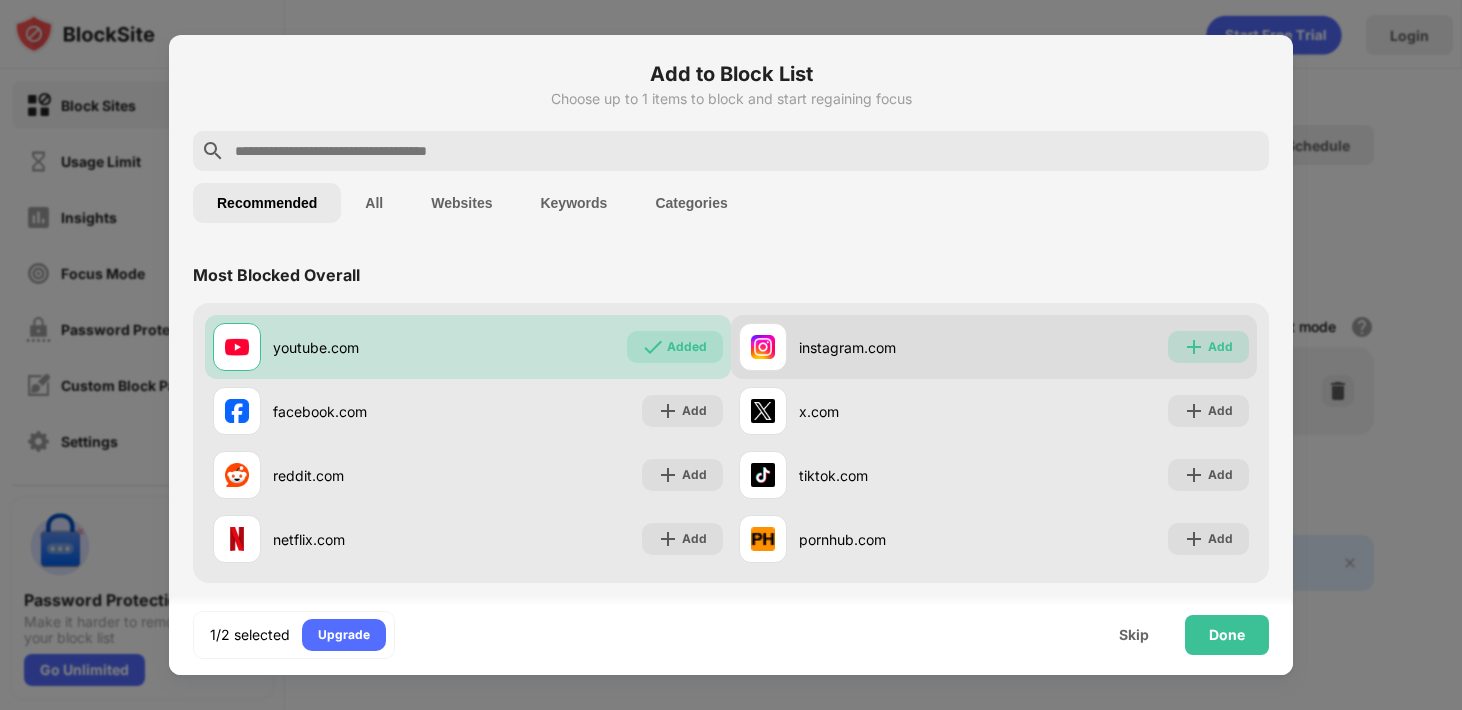 click on "Add" at bounding box center [1220, 347] 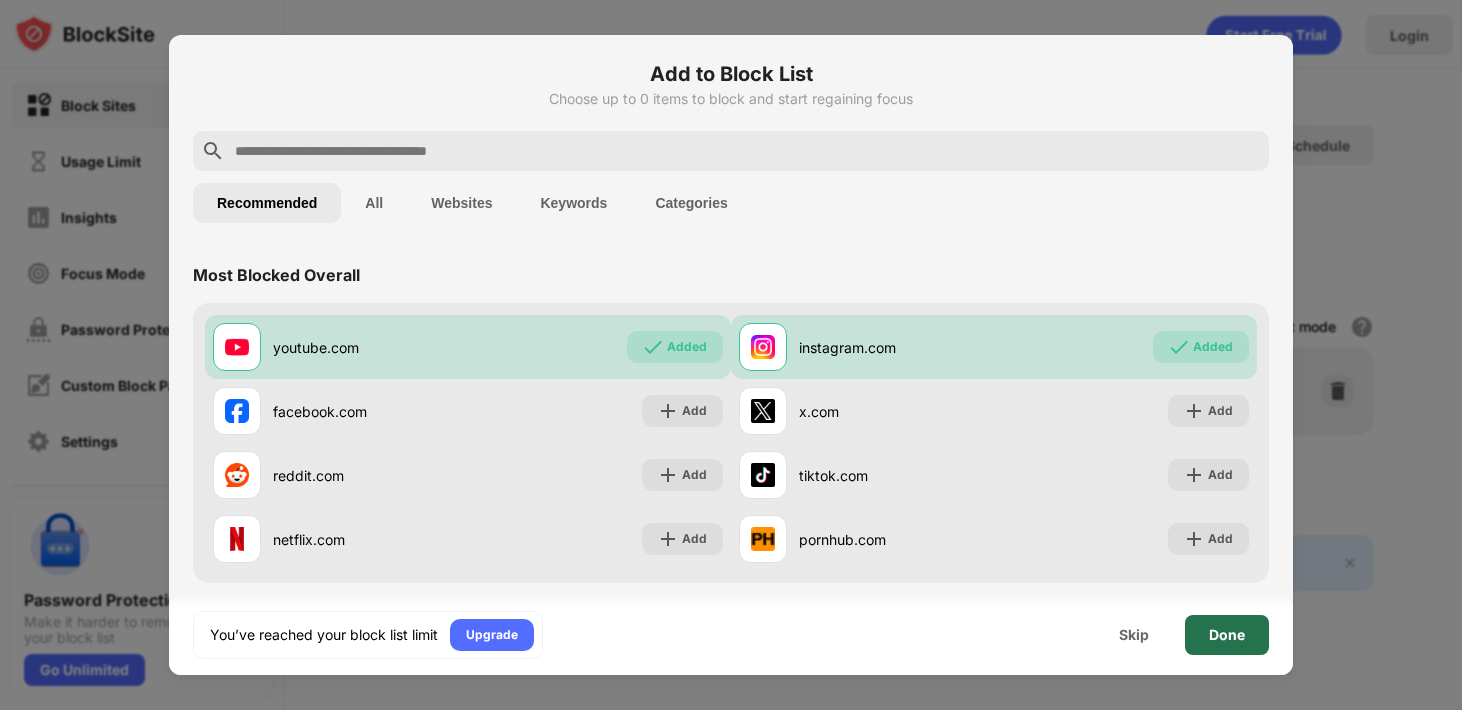 click on "Done" at bounding box center (1227, 635) 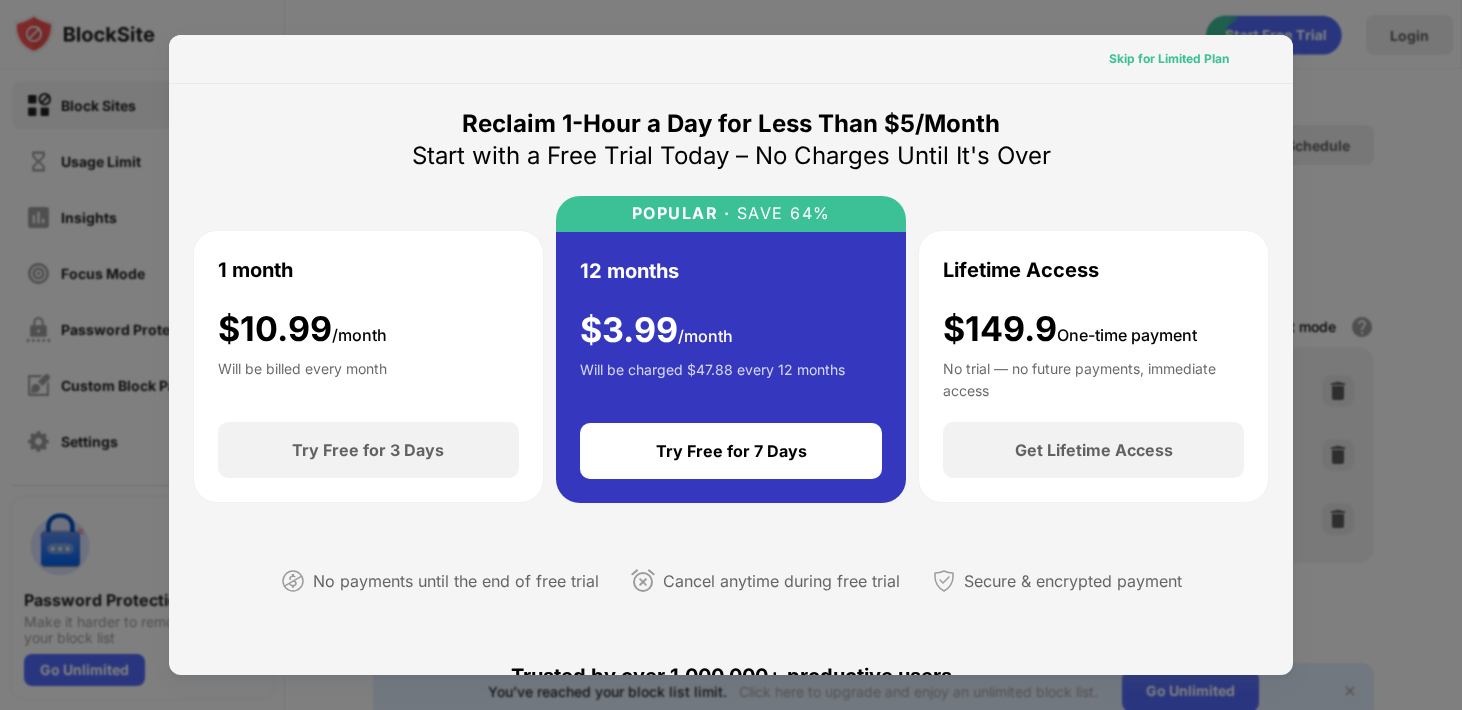 click on "Skip for Limited Plan" at bounding box center (1169, 59) 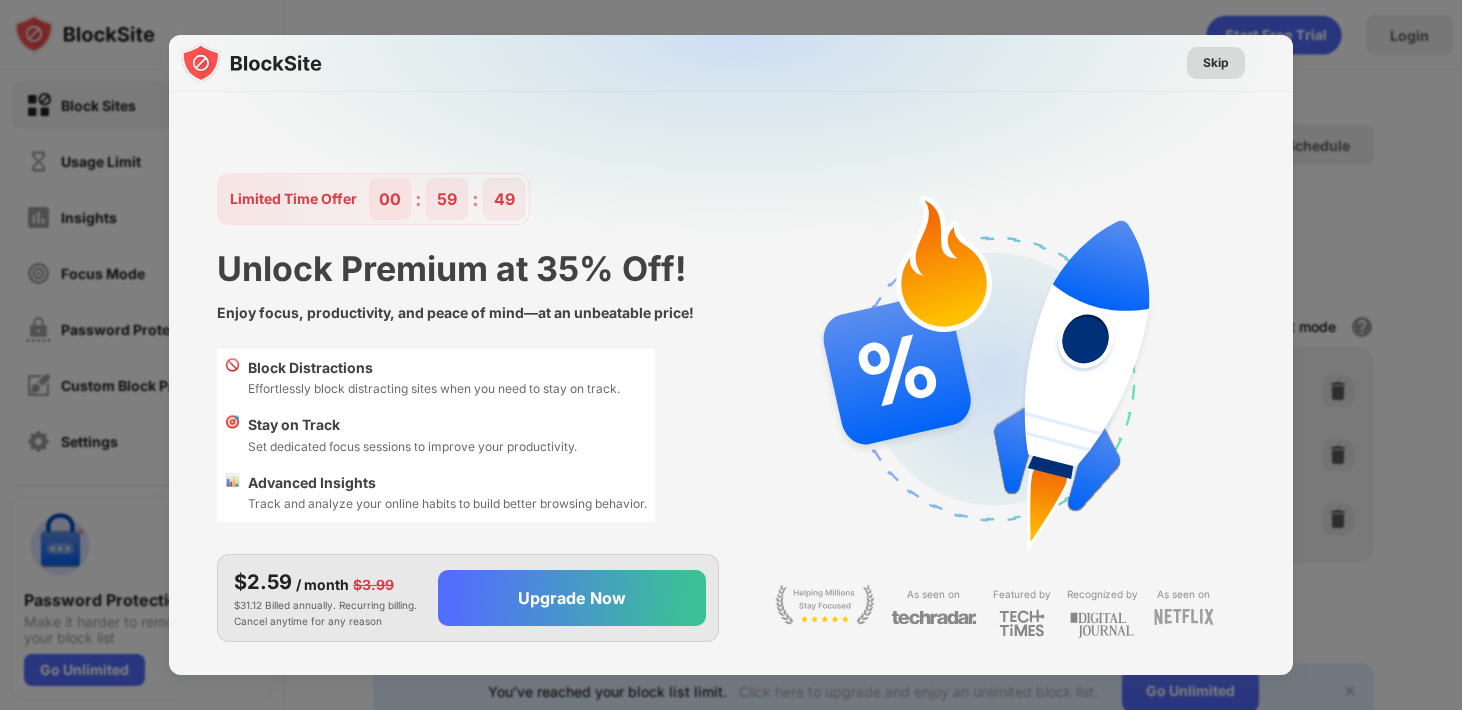 click on "Skip" at bounding box center (1216, 63) 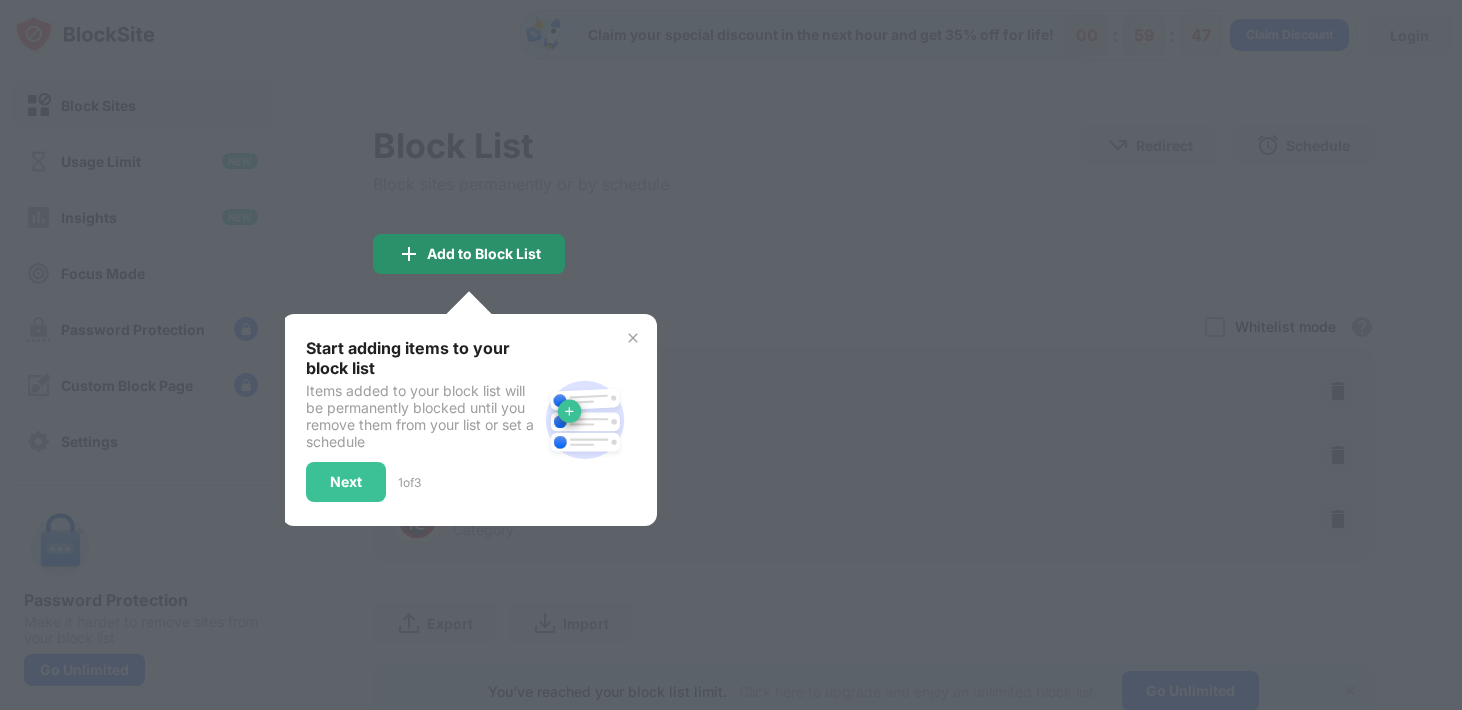 click on "Add to Block List" at bounding box center [469, 254] 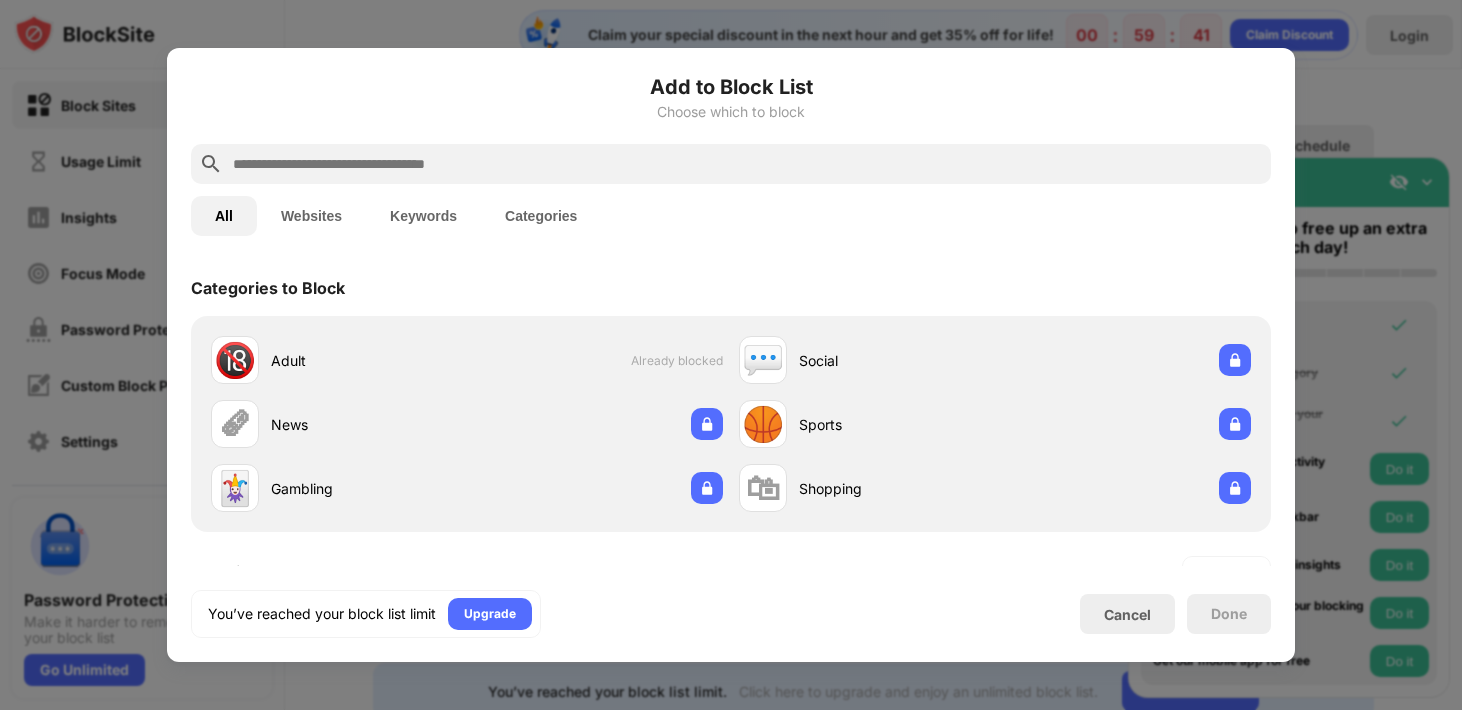 click at bounding box center (747, 164) 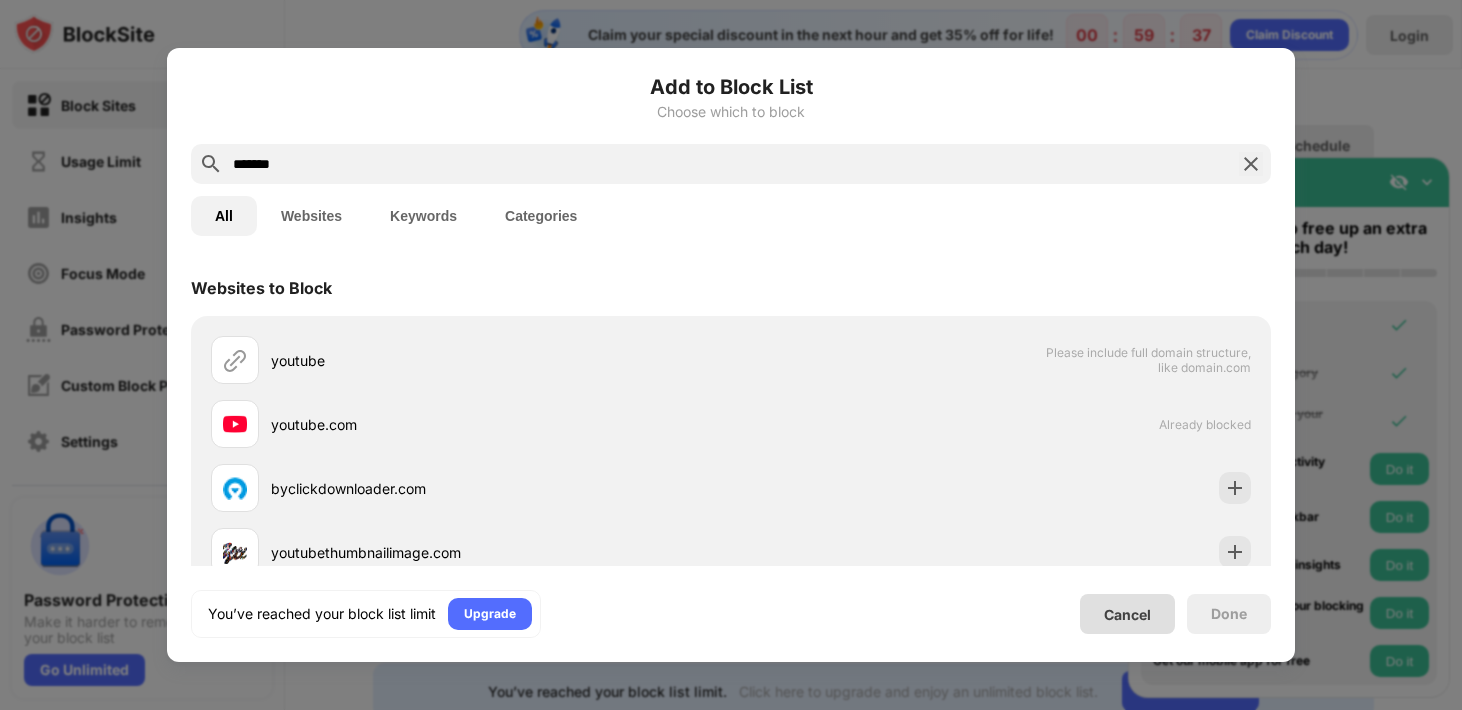 type on "*******" 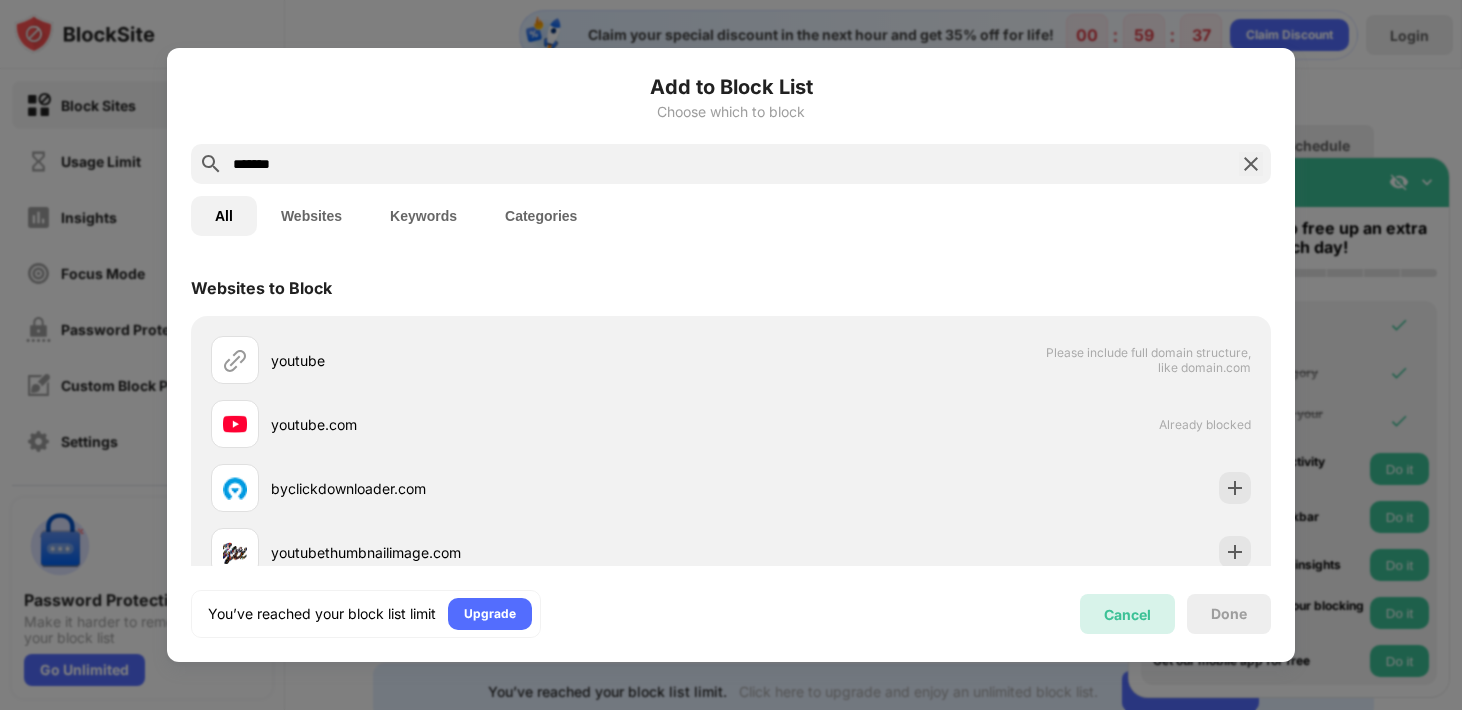 click on "Cancel" at bounding box center (1127, 614) 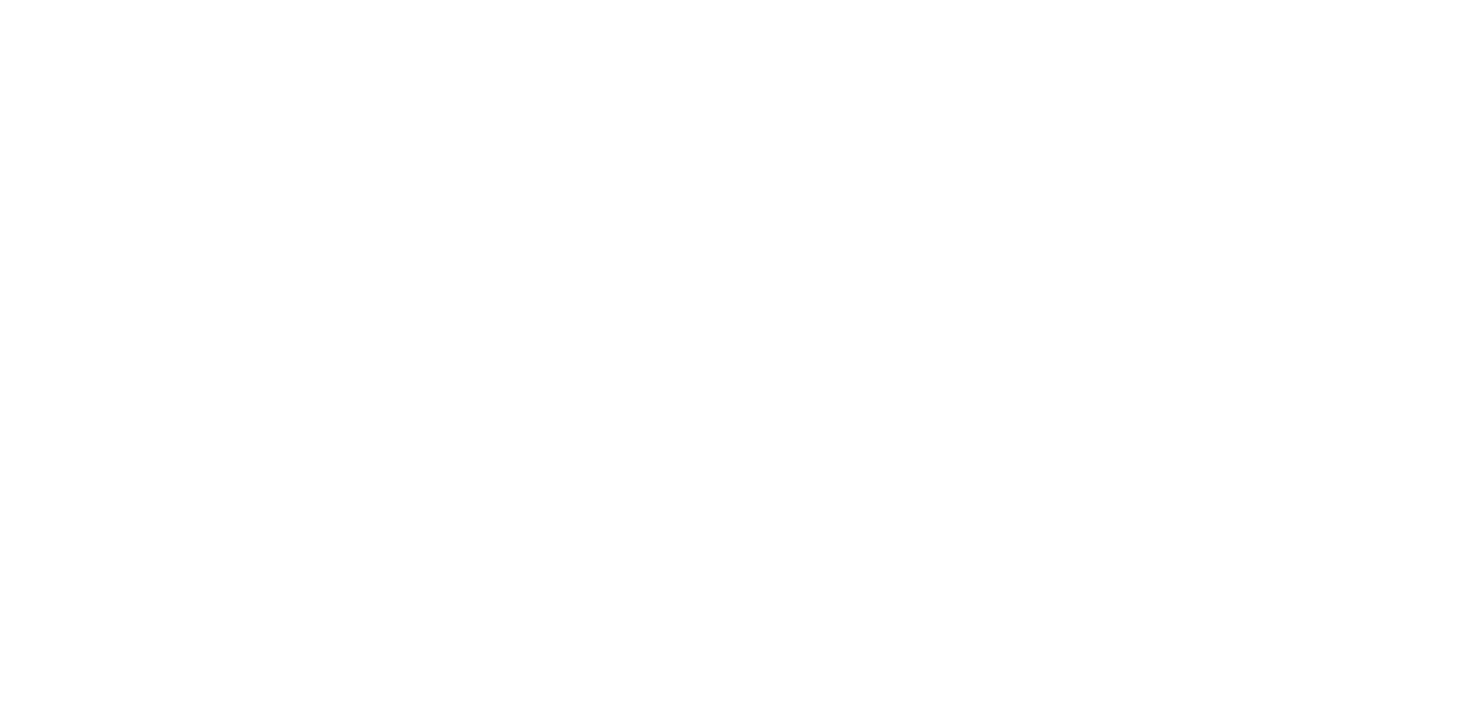 scroll, scrollTop: 0, scrollLeft: 0, axis: both 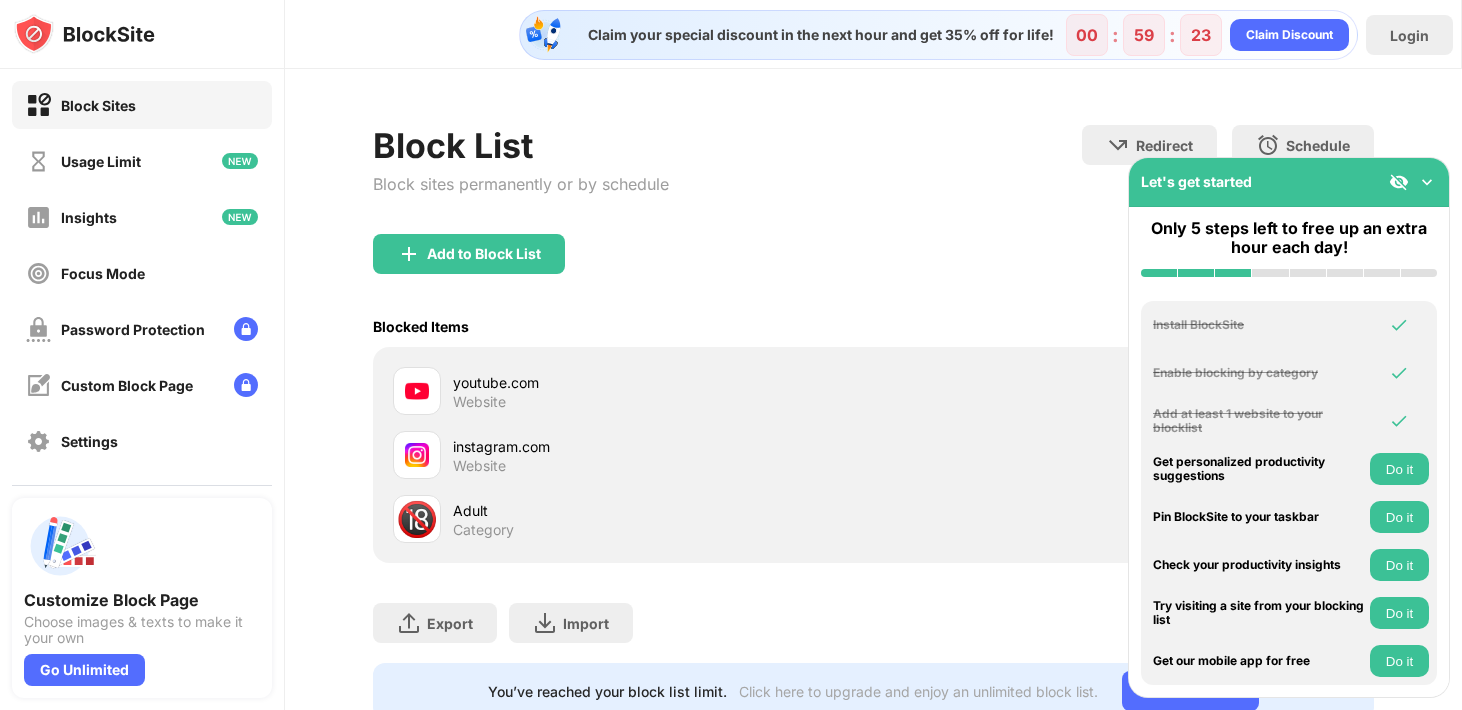 click on "instagram.com Website" at bounding box center [874, 455] 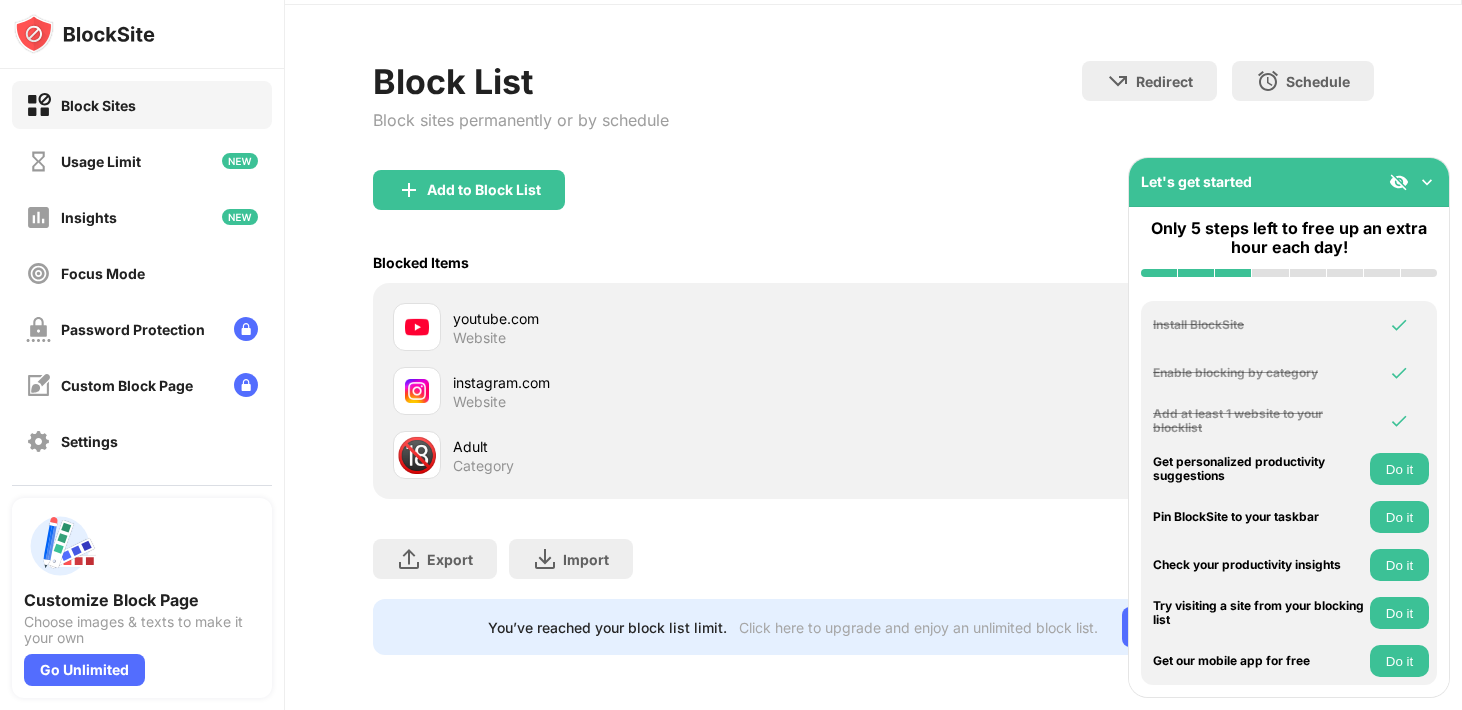 scroll, scrollTop: 0, scrollLeft: 0, axis: both 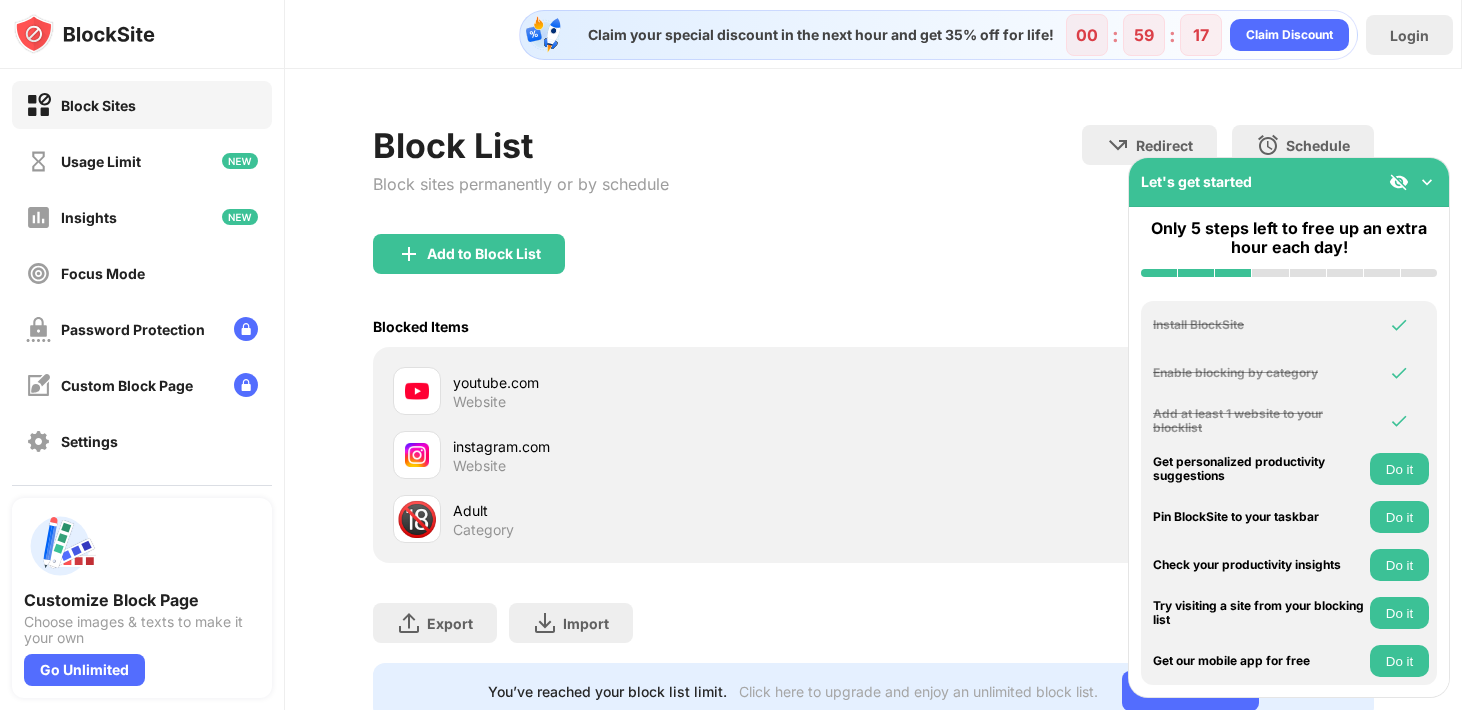 click on "Usage Limit" at bounding box center (142, 161) 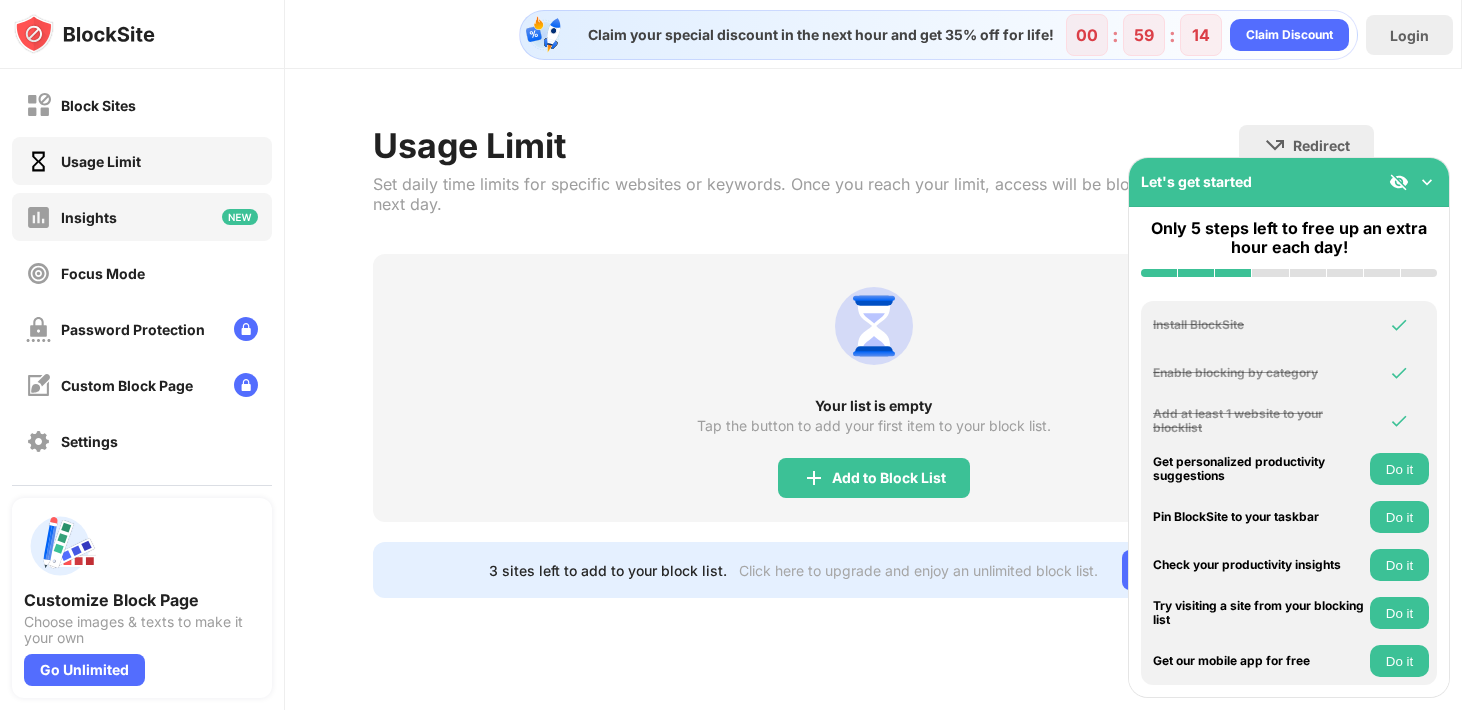 click on "Insights" at bounding box center (142, 217) 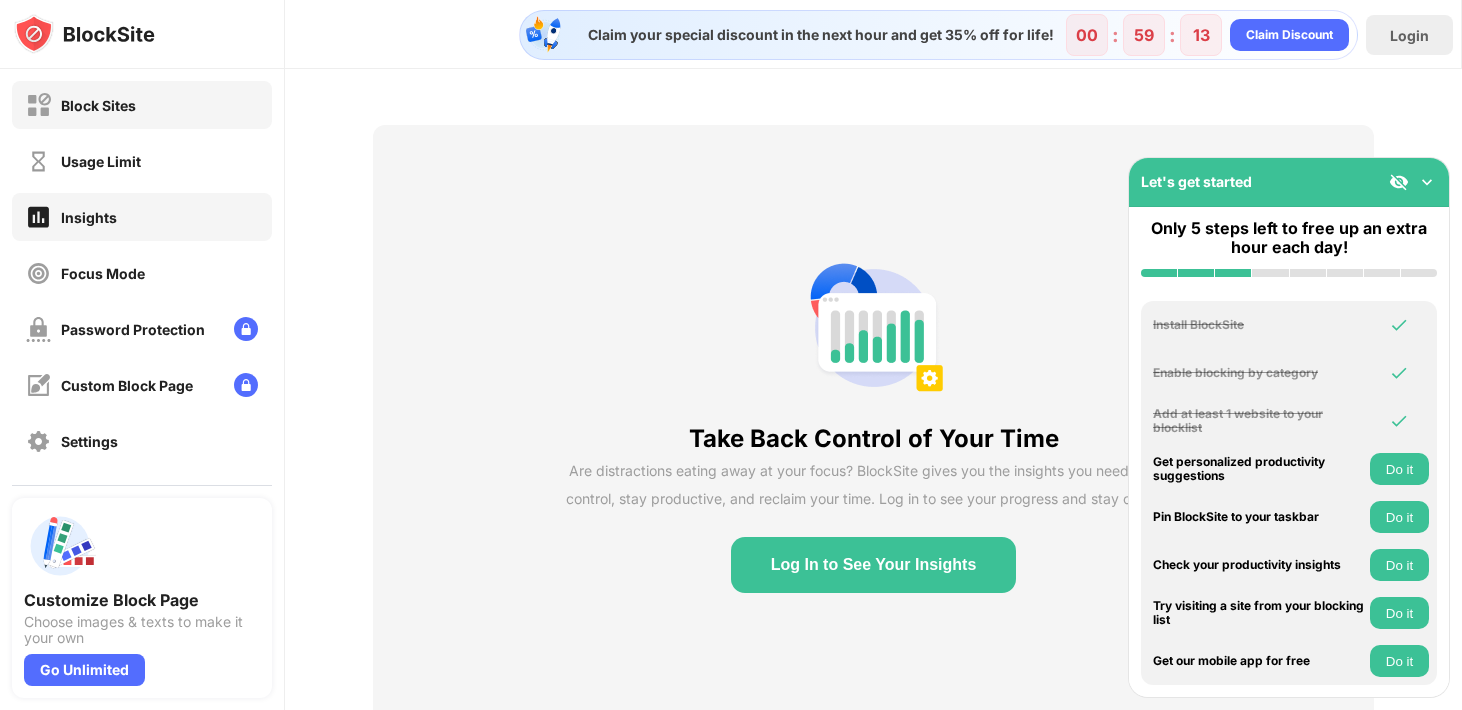 click on "Block Sites" at bounding box center [98, 105] 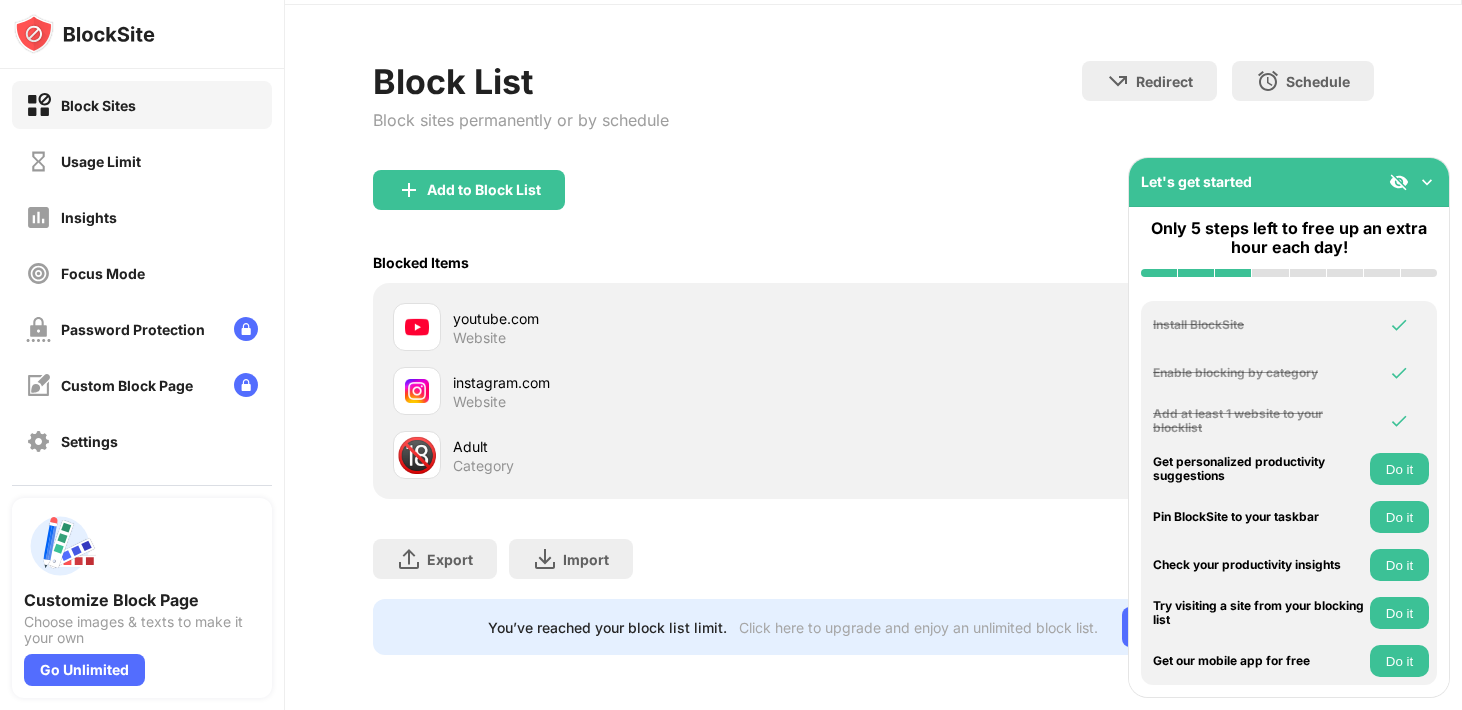 scroll, scrollTop: 0, scrollLeft: 0, axis: both 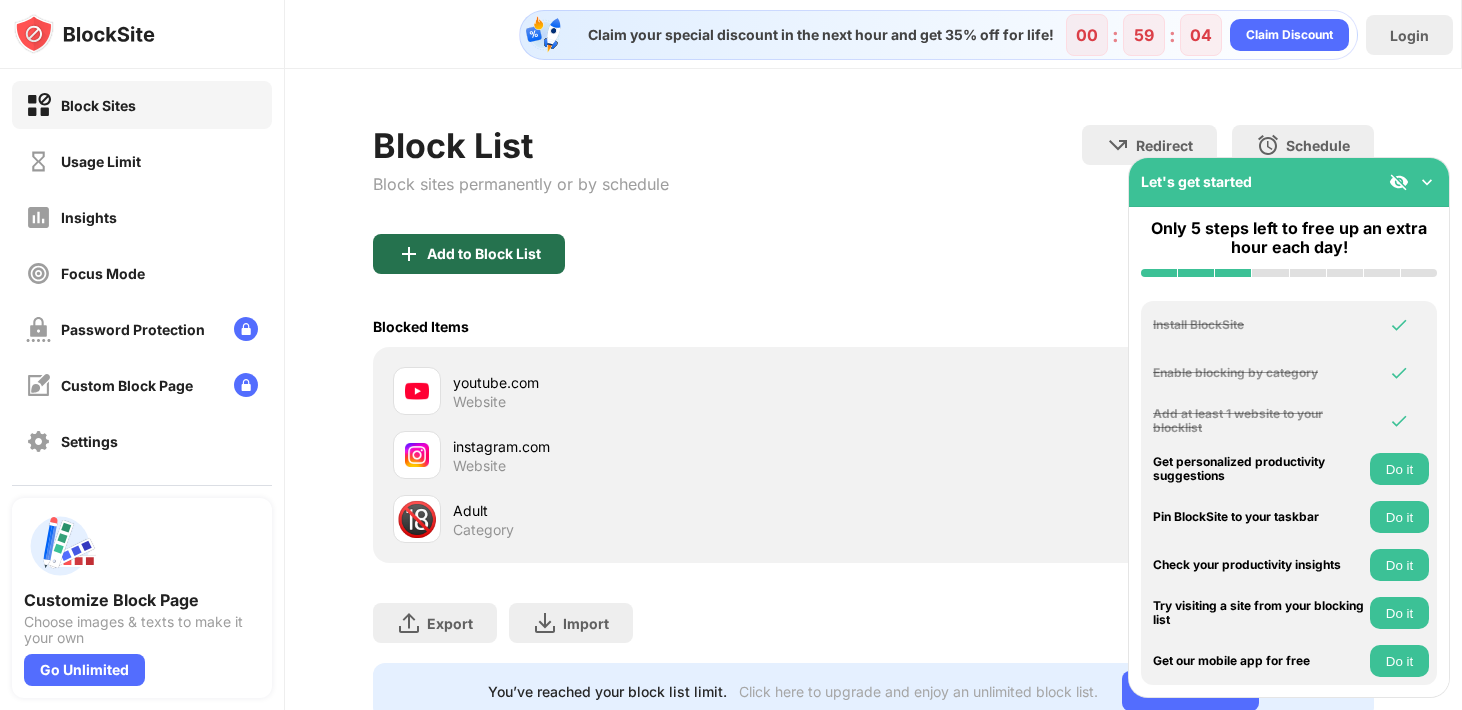 click on "Add to Block List" at bounding box center (469, 254) 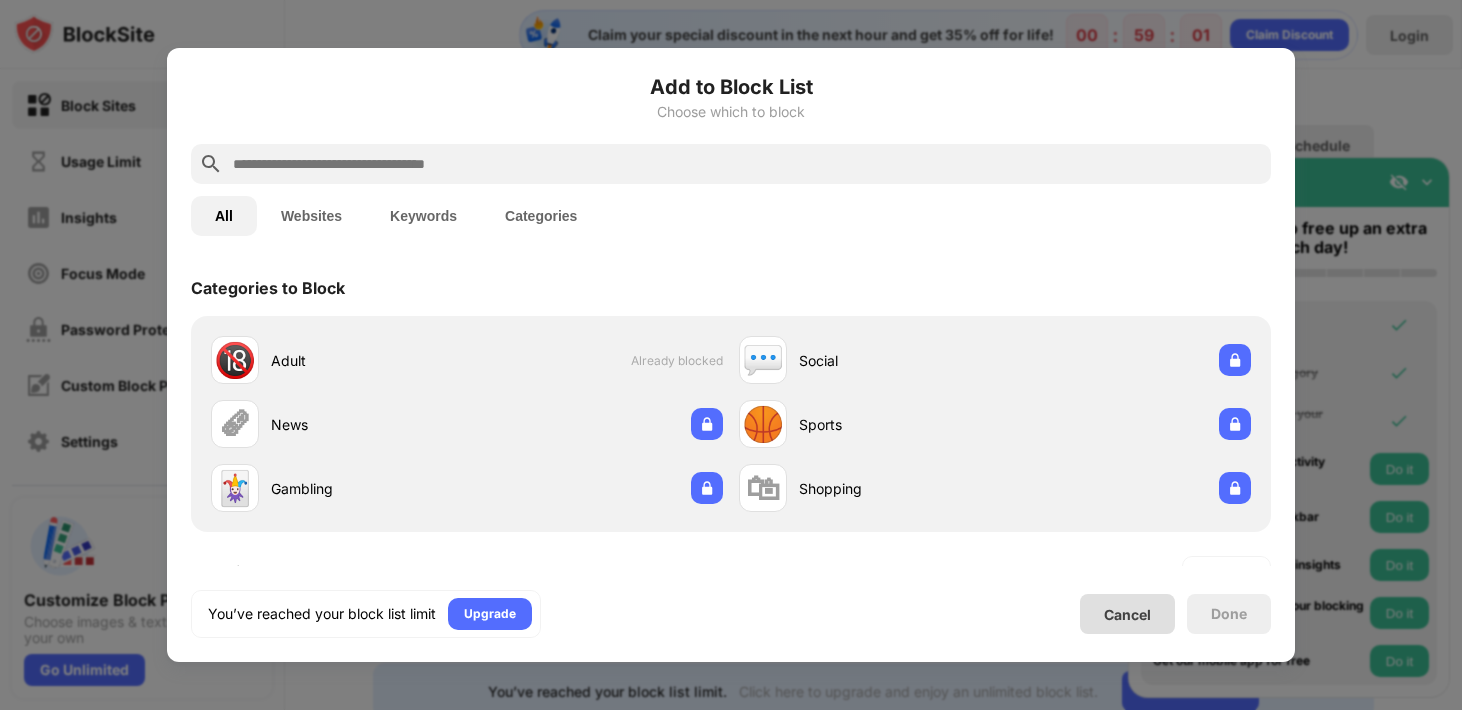 click on "Cancel" at bounding box center (1127, 614) 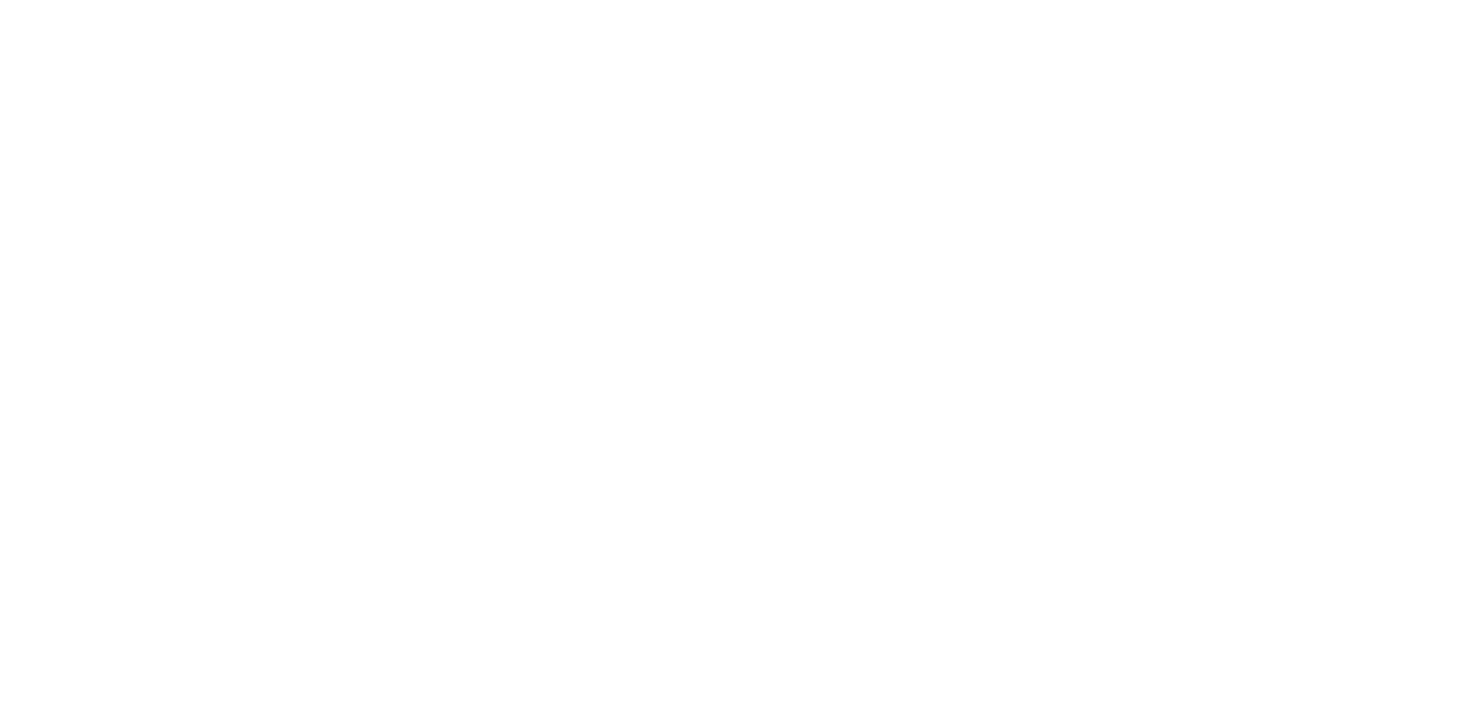 scroll, scrollTop: 0, scrollLeft: 0, axis: both 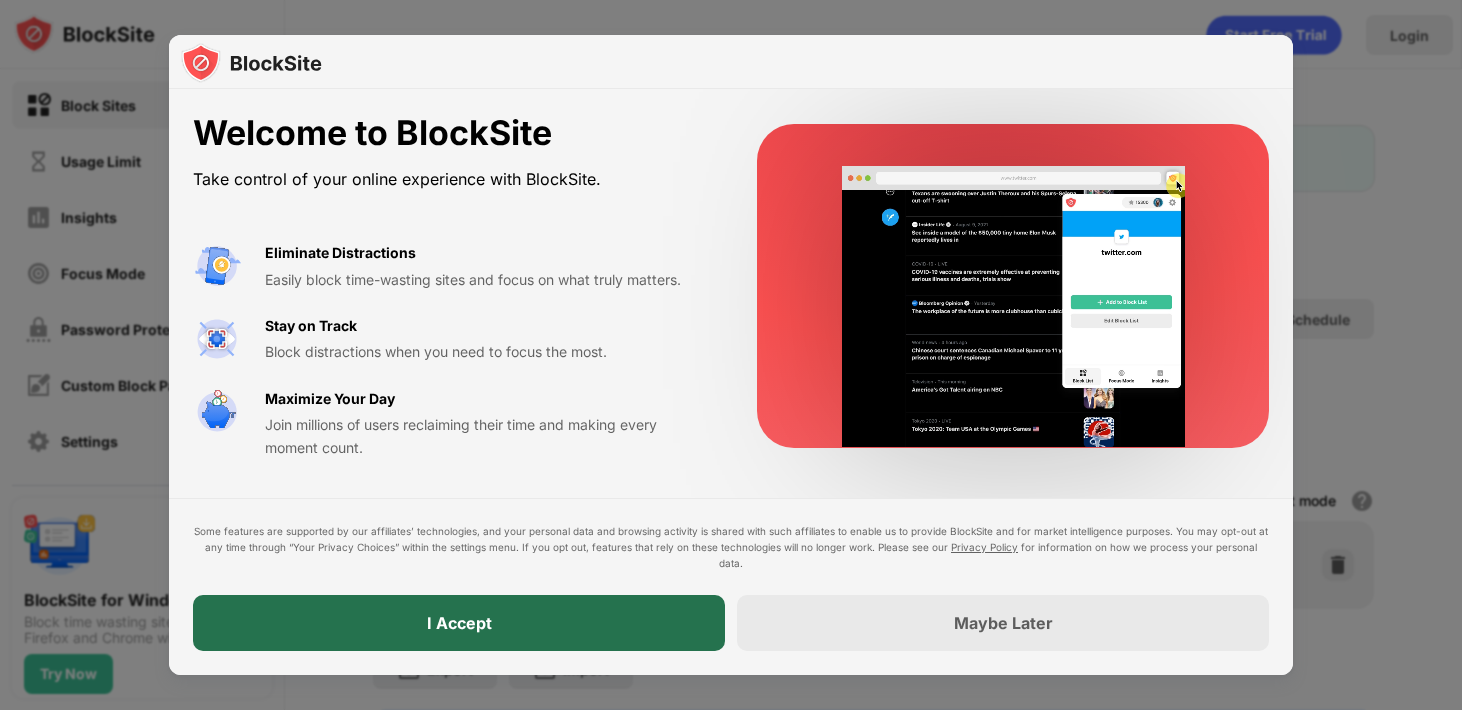 click on "I Accept" at bounding box center (459, 623) 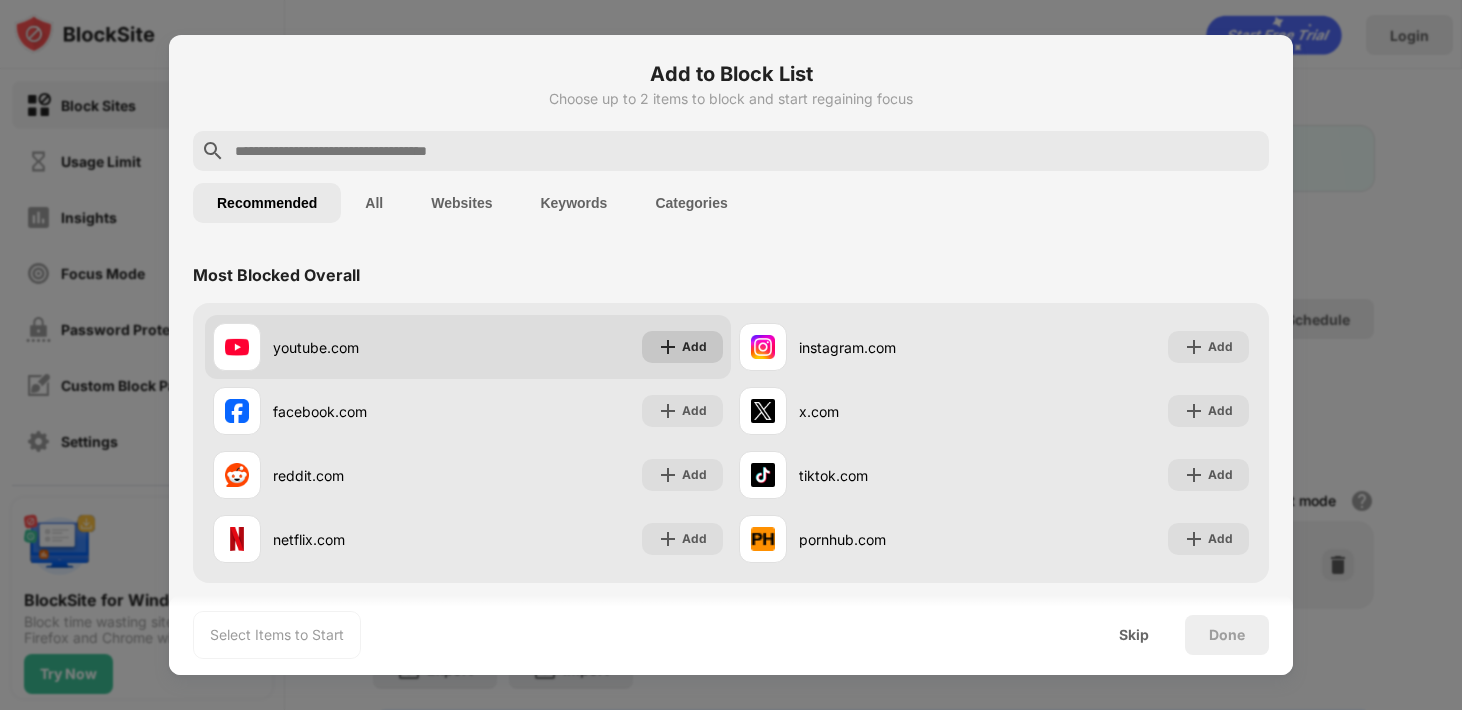 click on "Add" at bounding box center (682, 347) 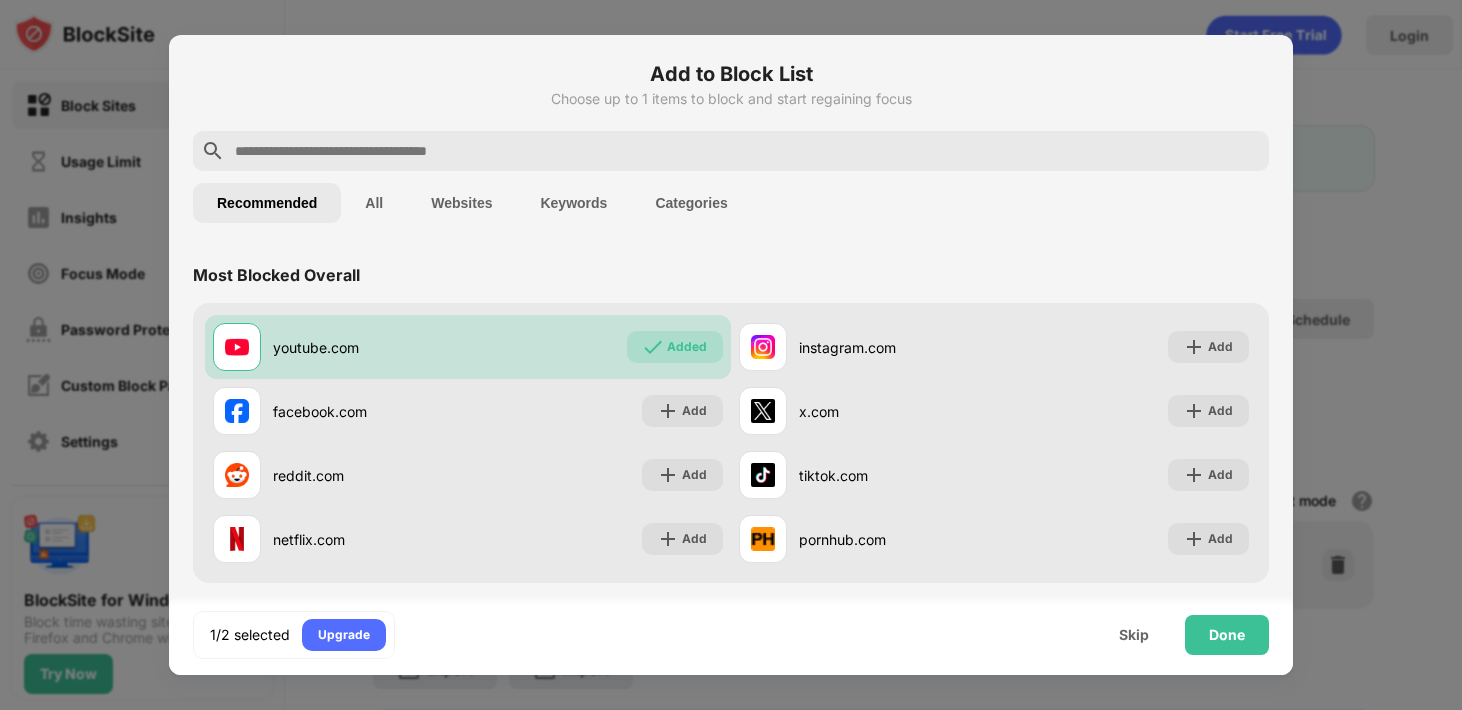 scroll, scrollTop: 0, scrollLeft: 0, axis: both 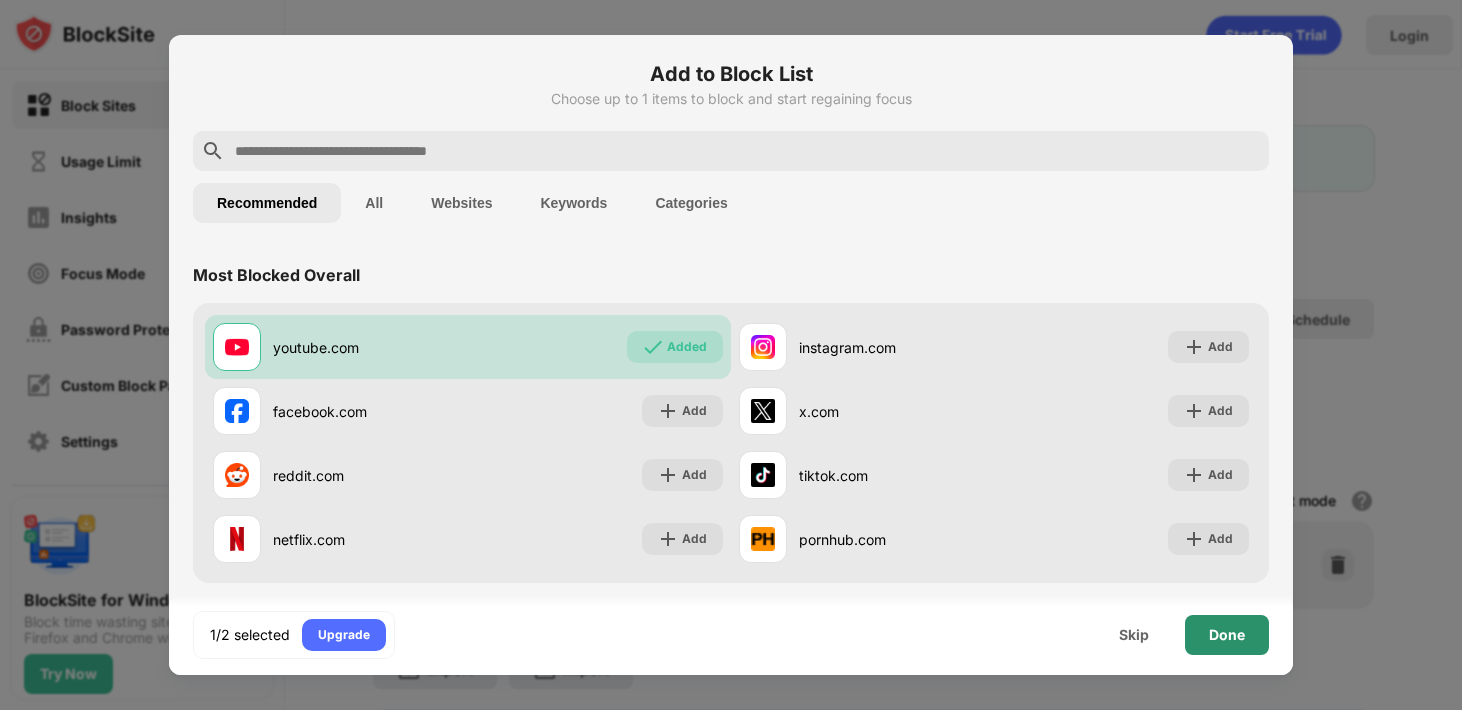 click on "Done" at bounding box center (1227, 635) 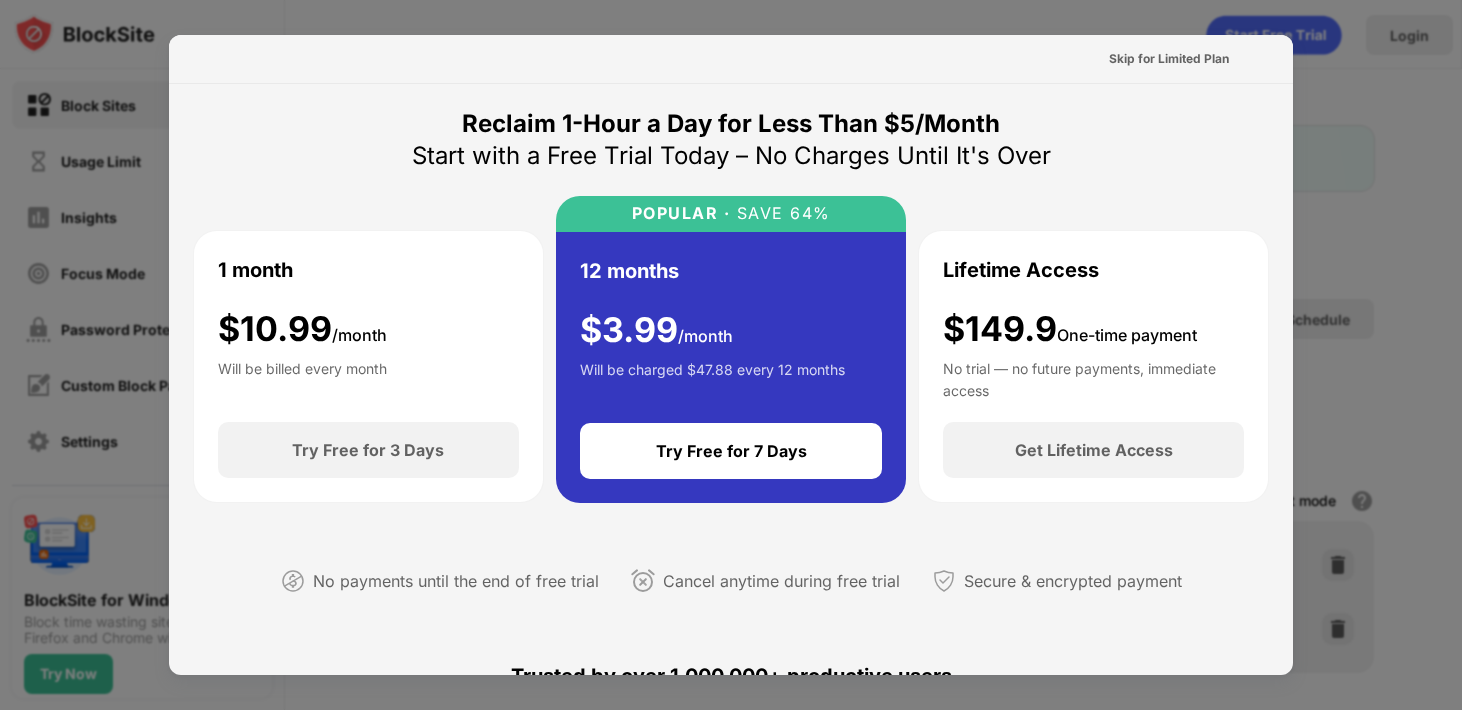 scroll, scrollTop: 214, scrollLeft: 0, axis: vertical 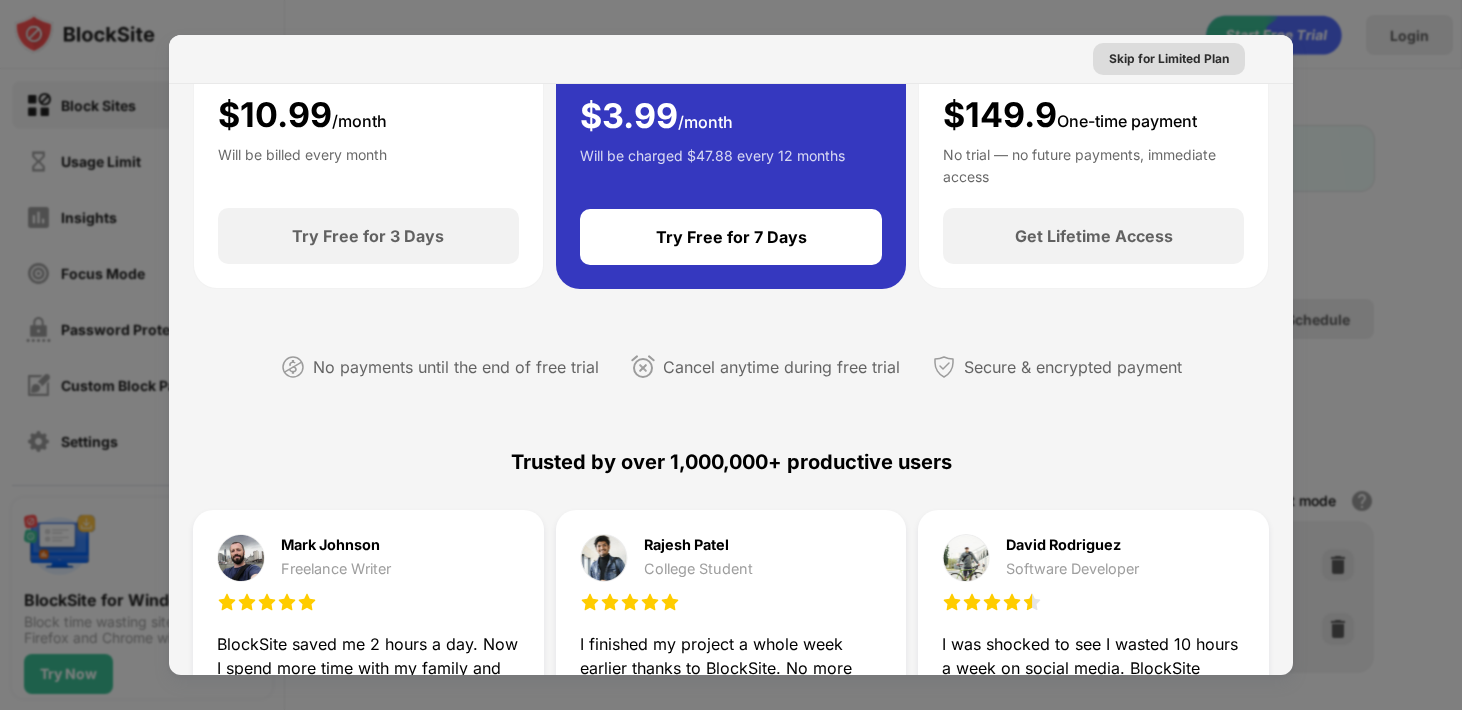 click on "Skip for Limited Plan" at bounding box center [1169, 59] 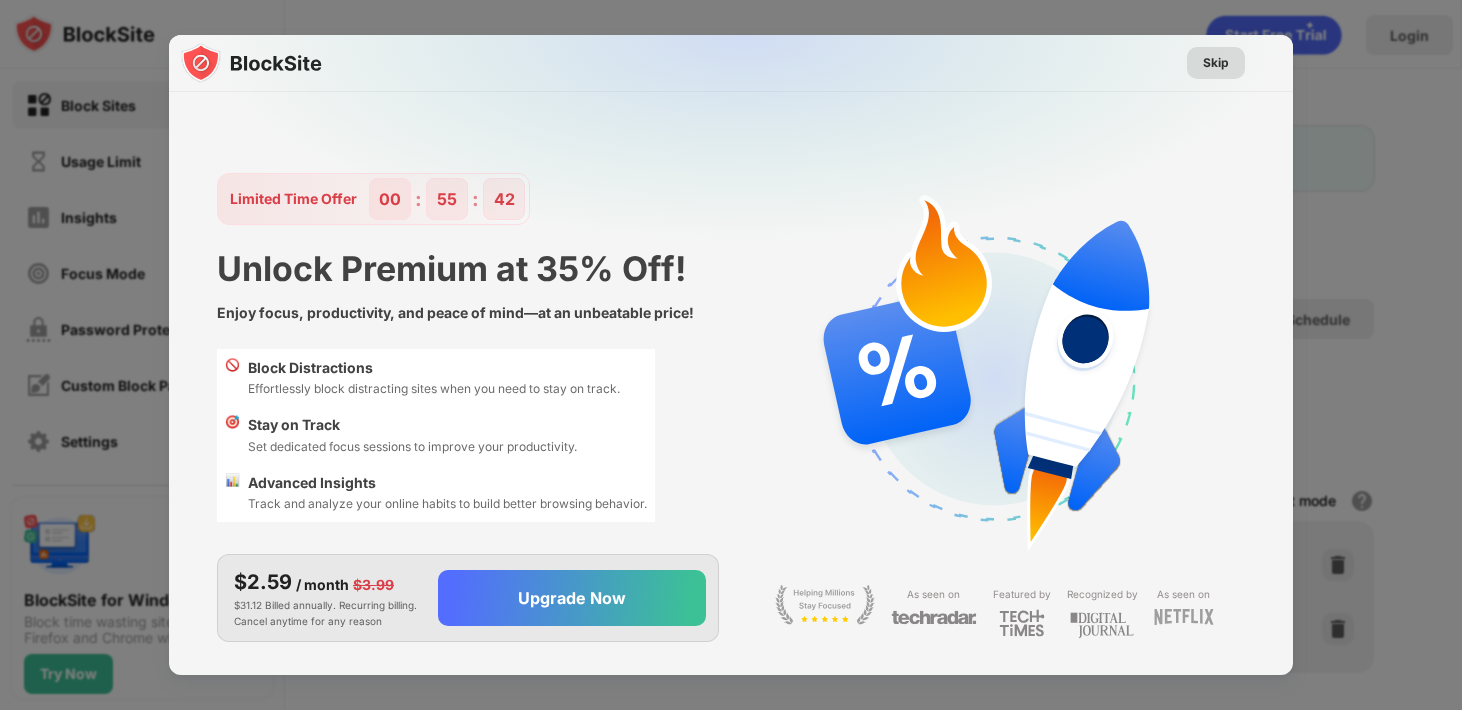 click on "Skip" at bounding box center [1216, 63] 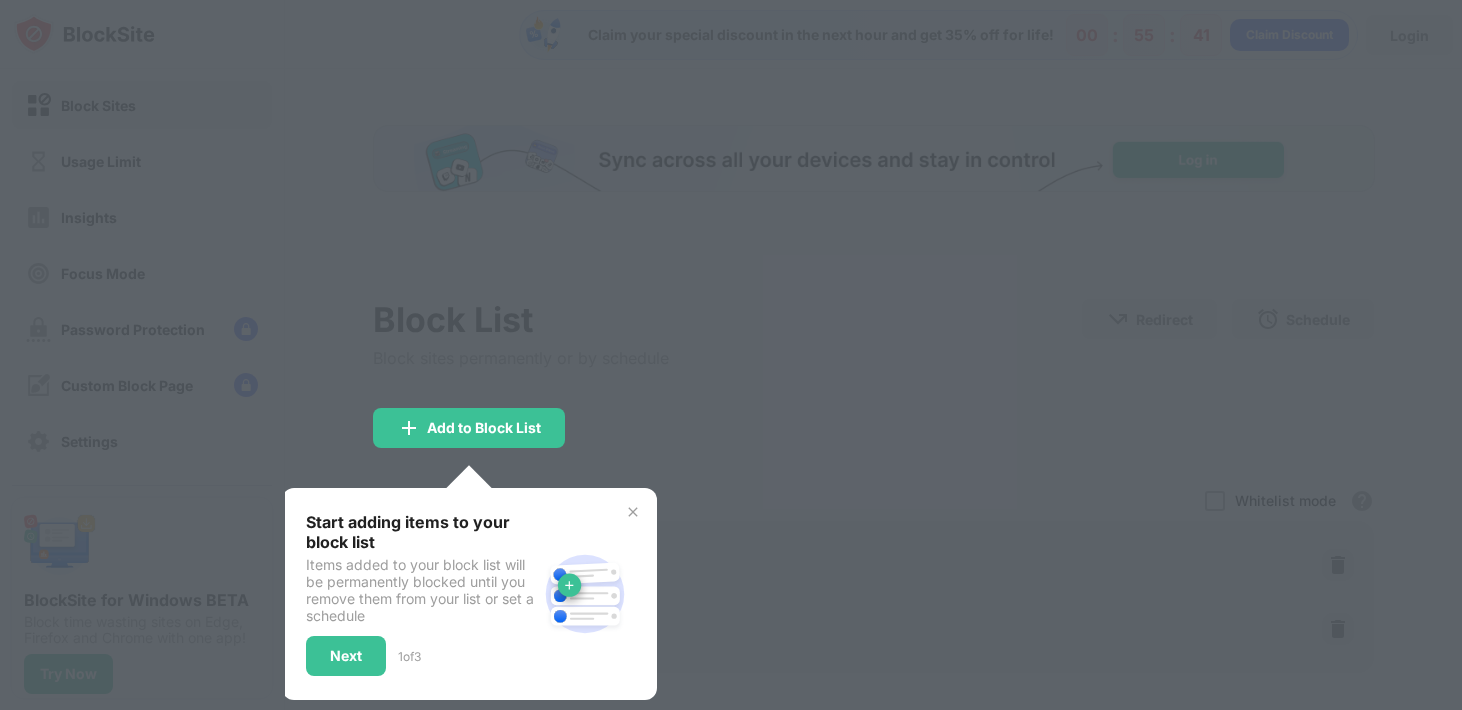 scroll, scrollTop: 0, scrollLeft: 0, axis: both 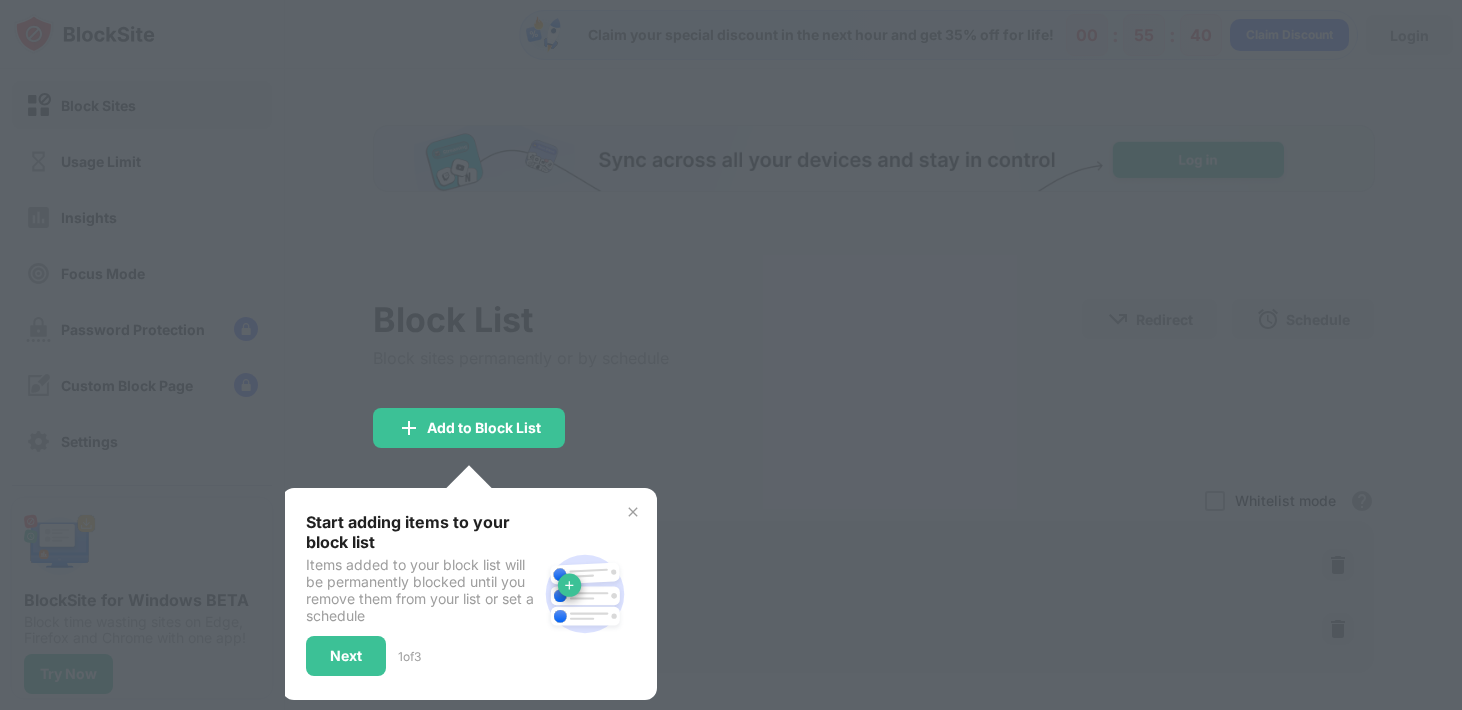 click at bounding box center [633, 512] 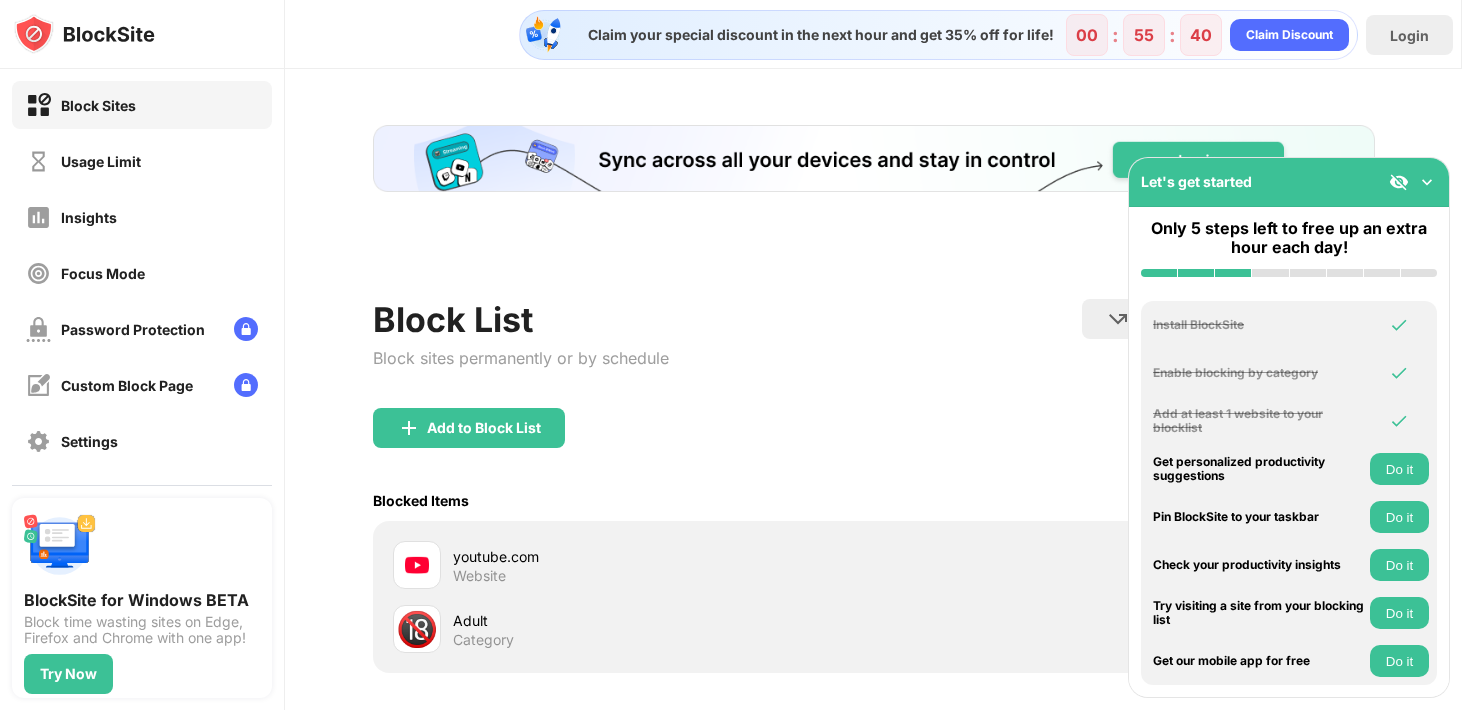 scroll, scrollTop: 0, scrollLeft: 0, axis: both 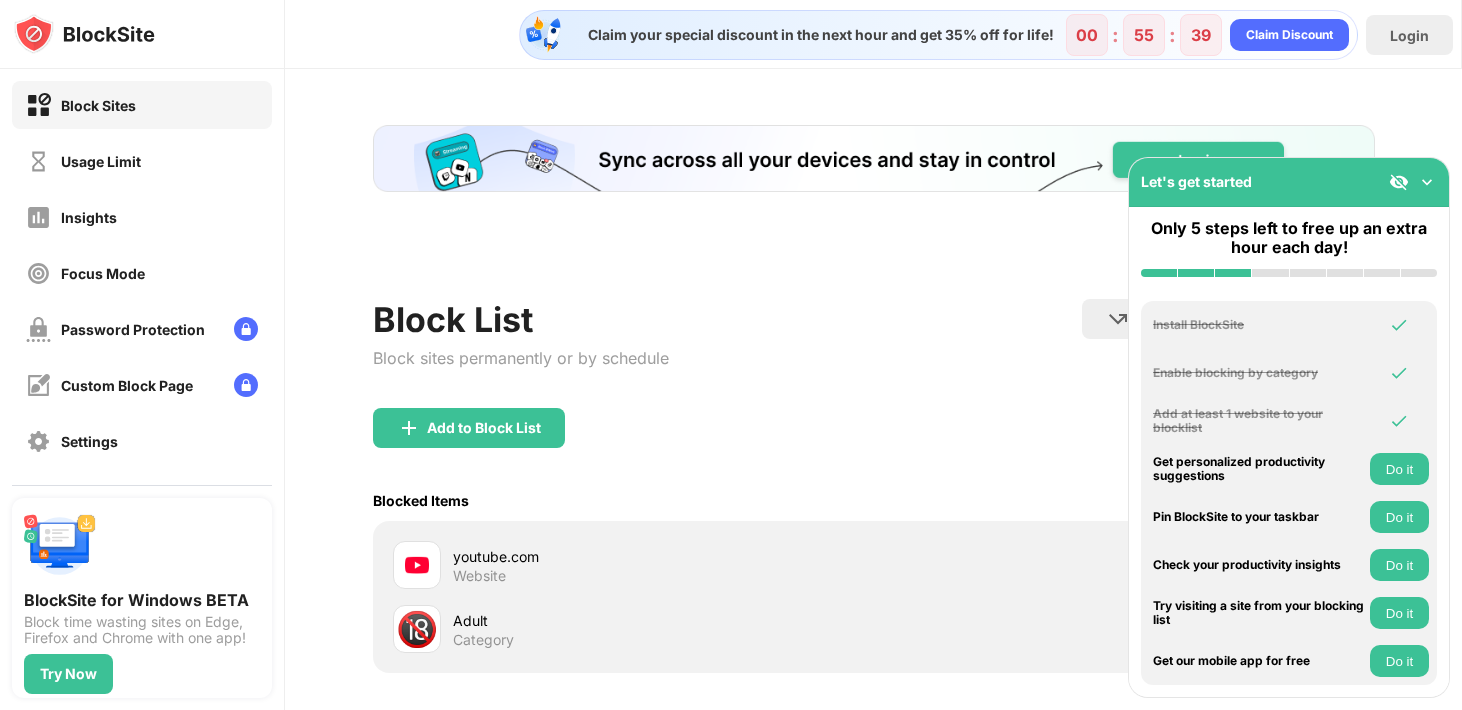 click on "youtube.com" at bounding box center (663, 556) 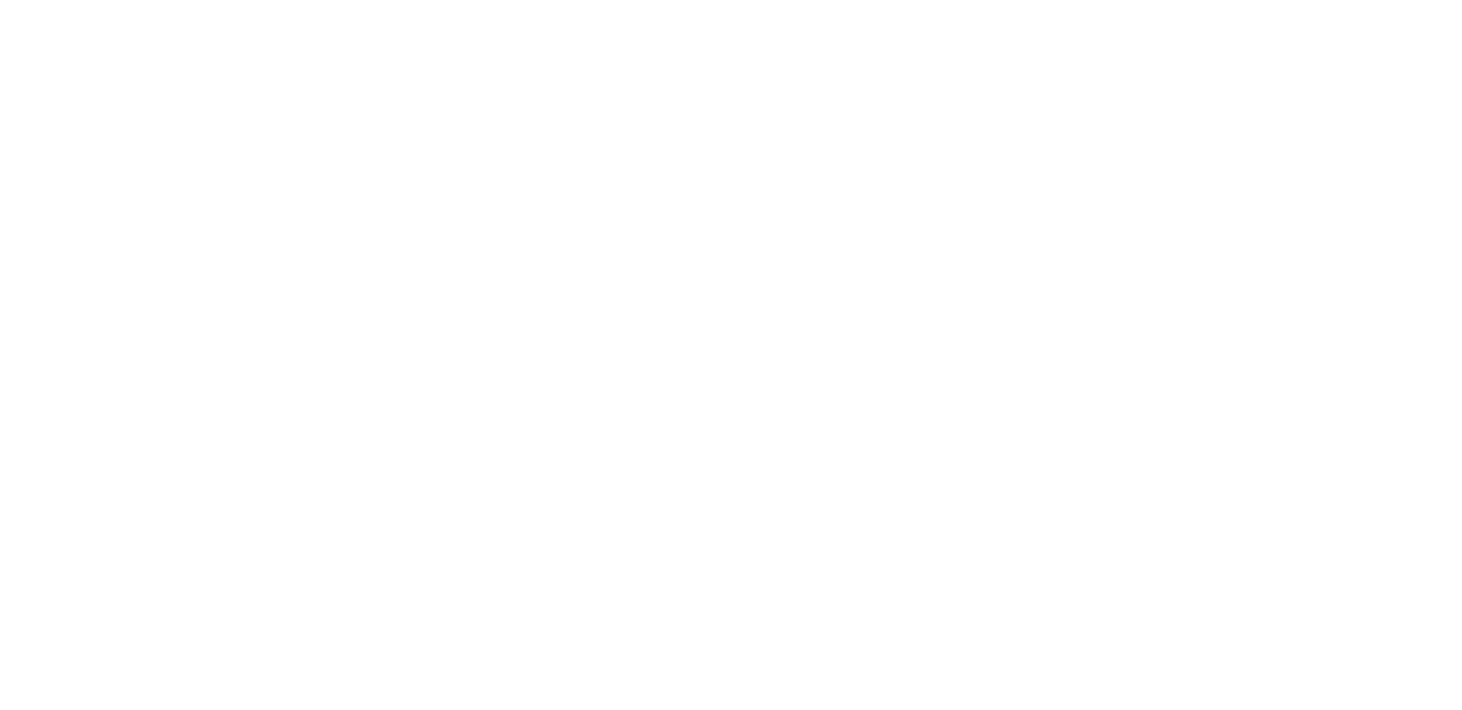 scroll, scrollTop: 0, scrollLeft: 0, axis: both 